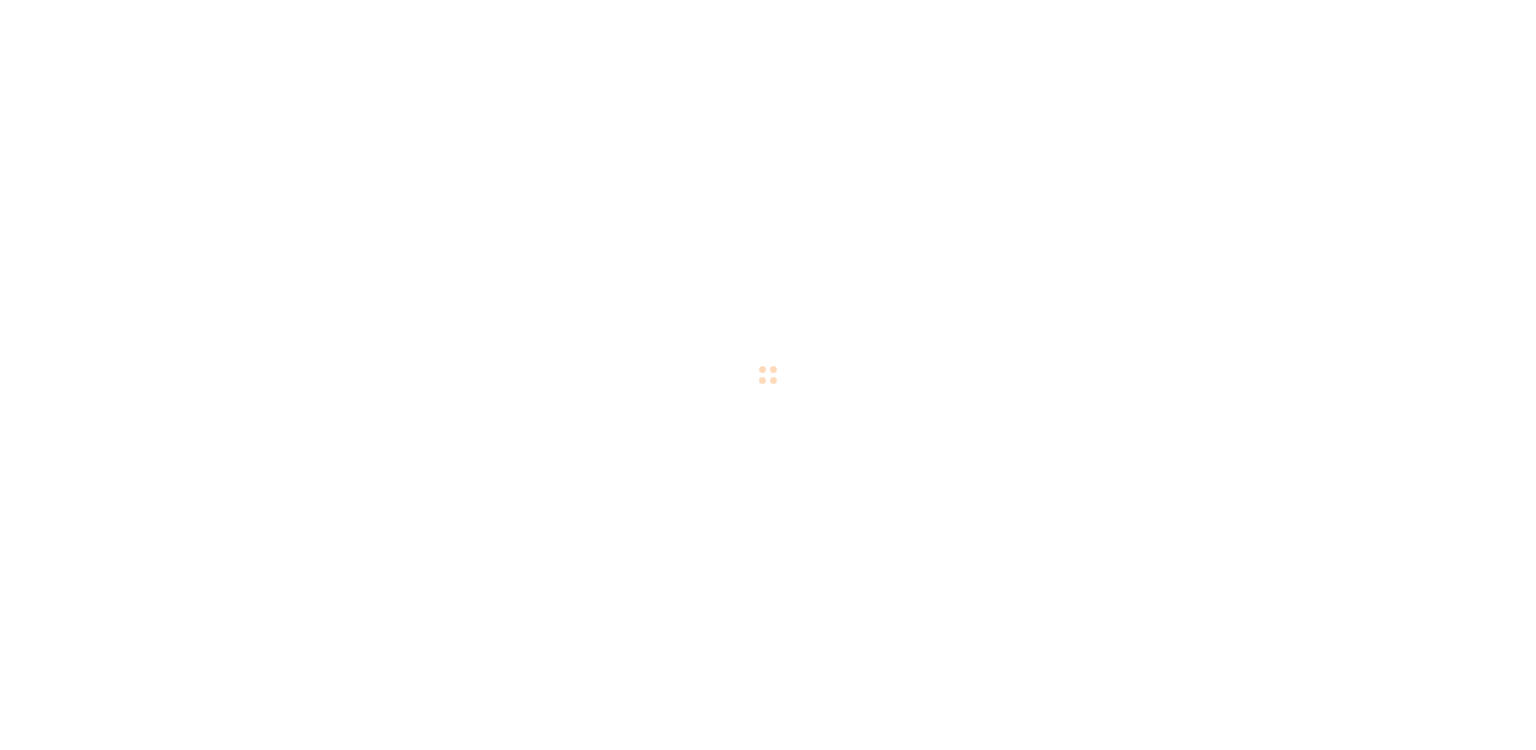 scroll, scrollTop: 0, scrollLeft: 0, axis: both 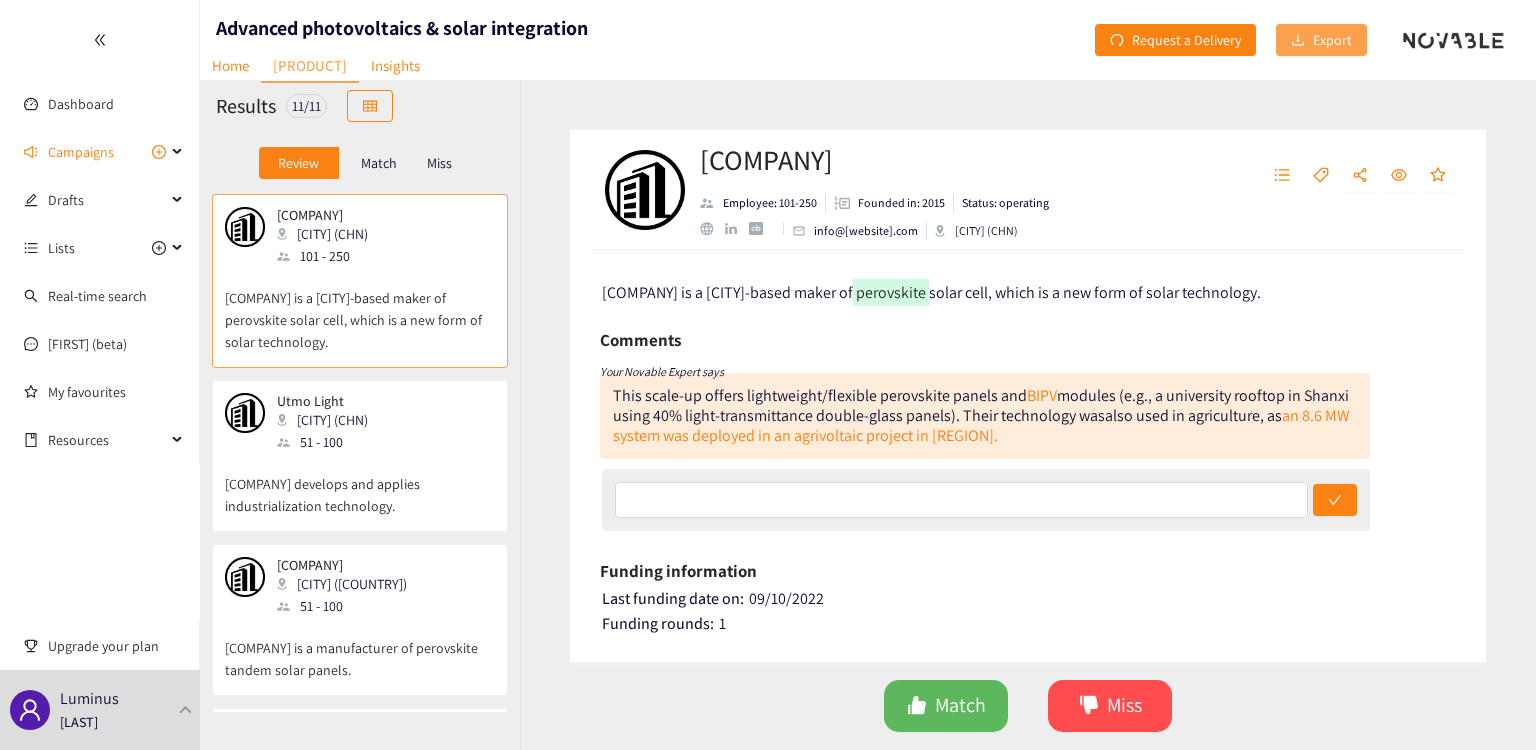 click on "Export" at bounding box center (1332, 40) 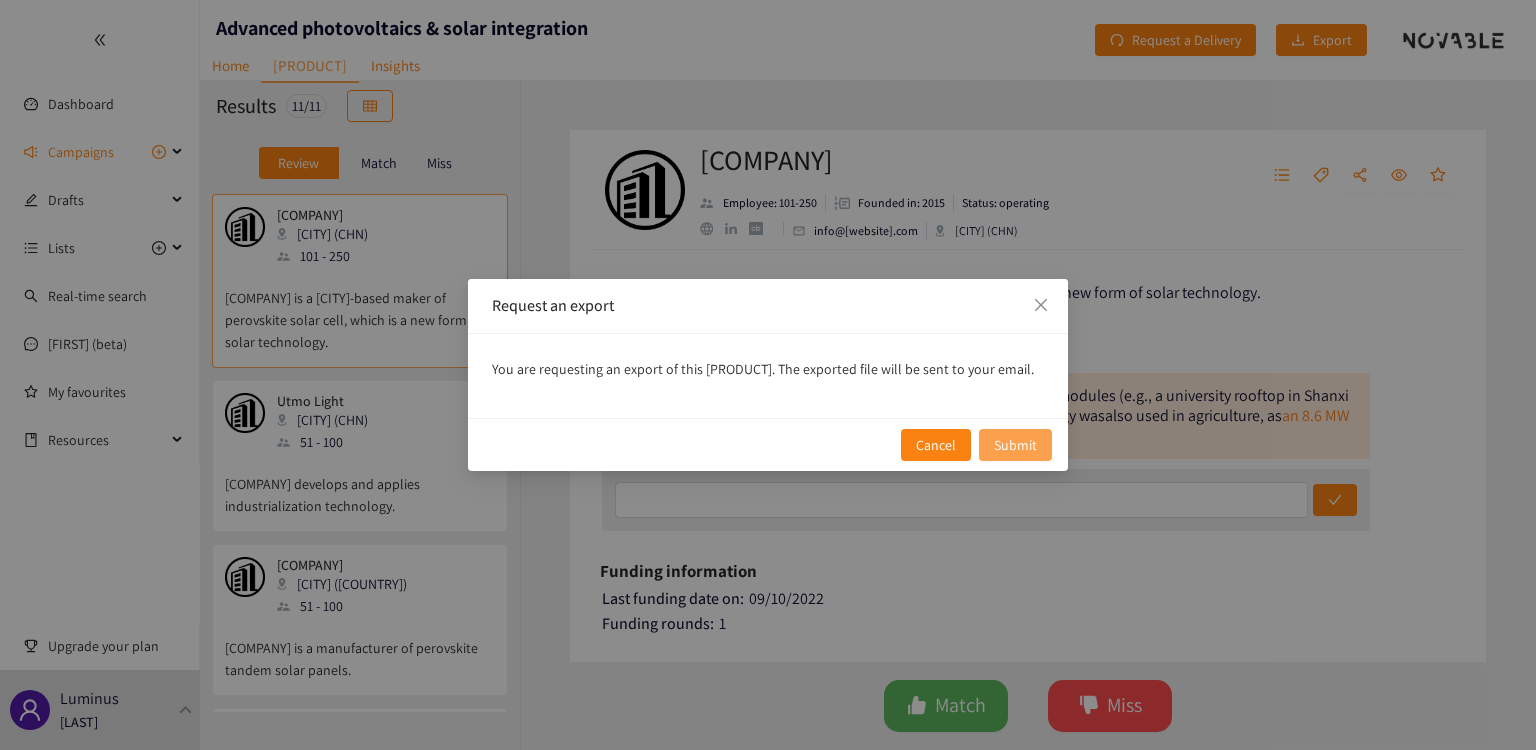 click on "Submit" at bounding box center [1015, 445] 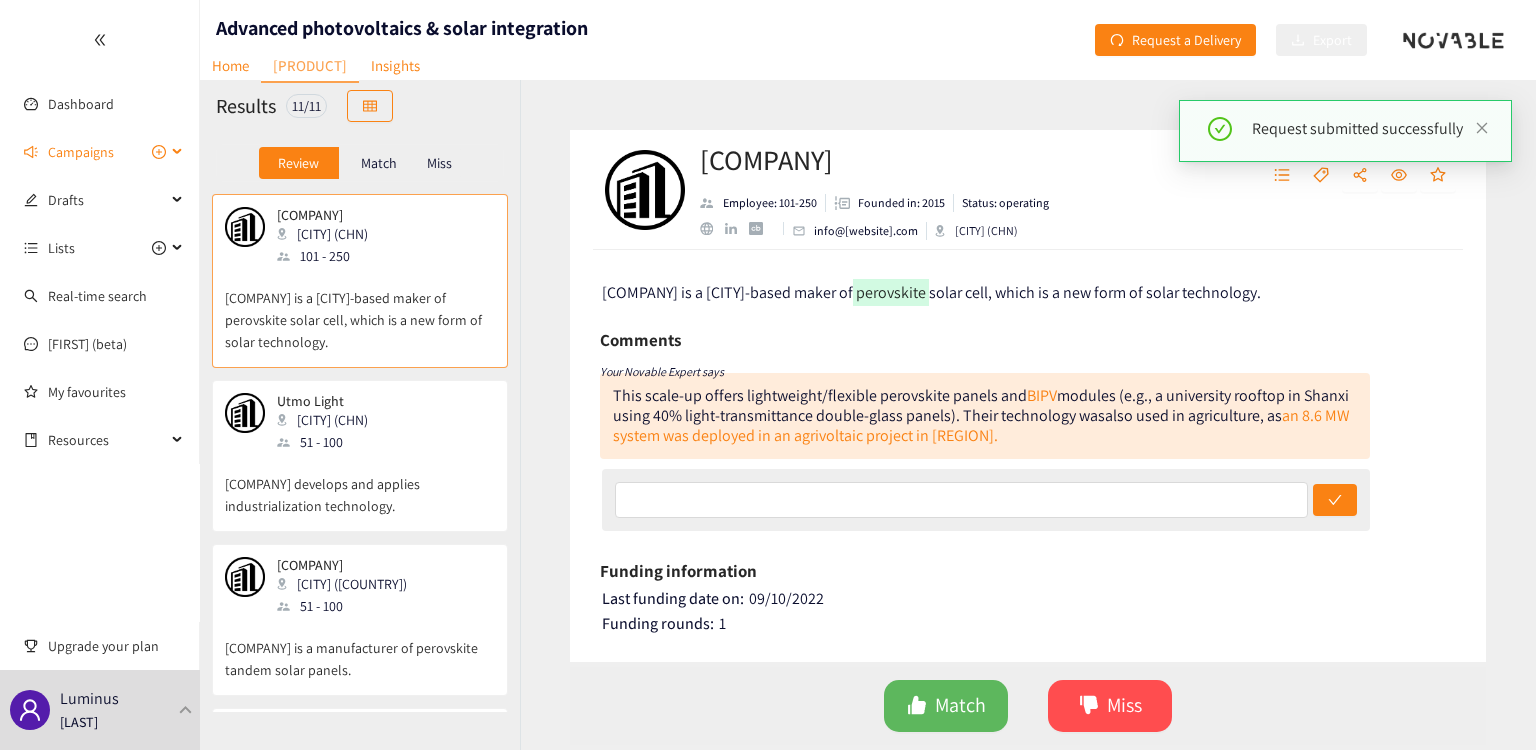 click on "Campaigns" at bounding box center (100, 152) 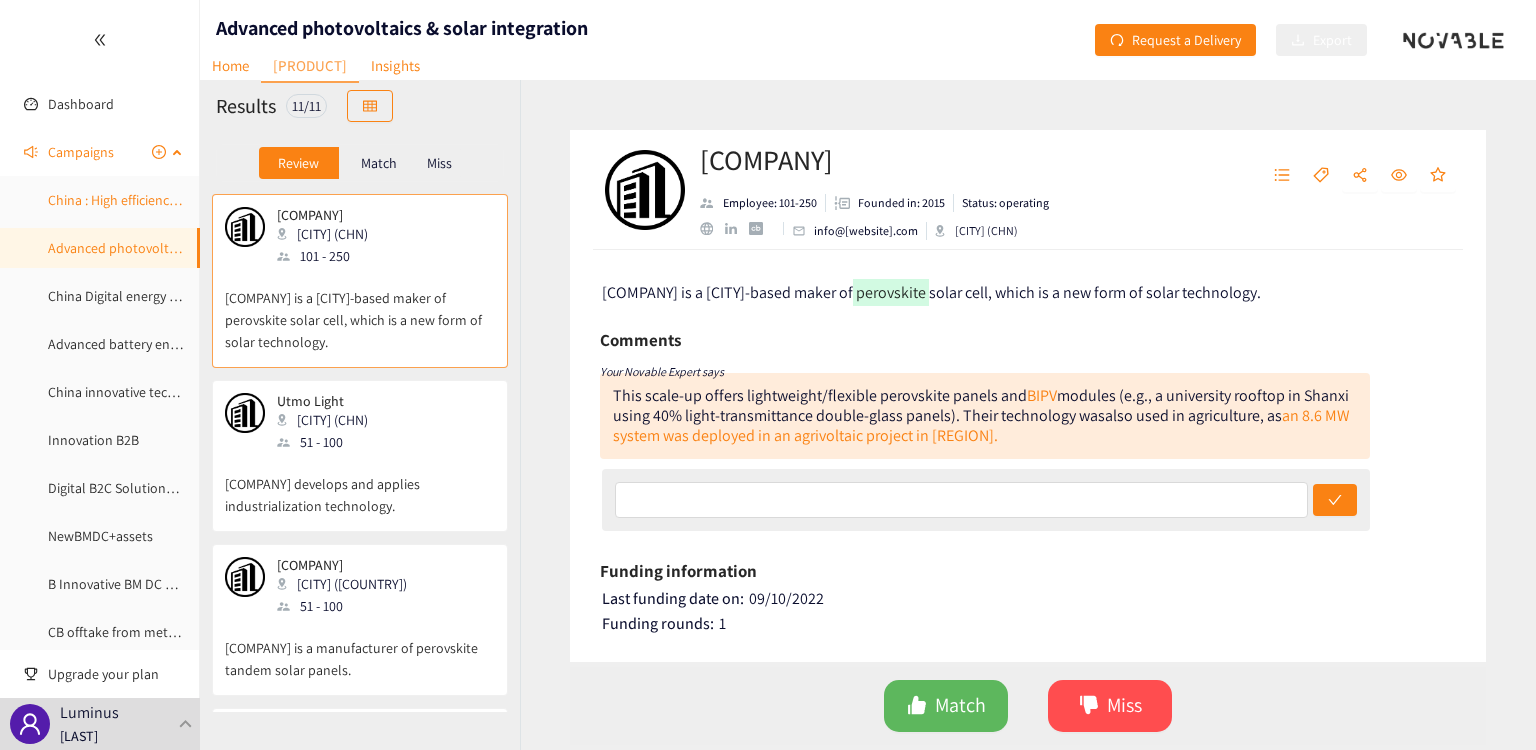 click on "[COUNTRY] : High efficiency heat pump systems" at bounding box center (171, 200) 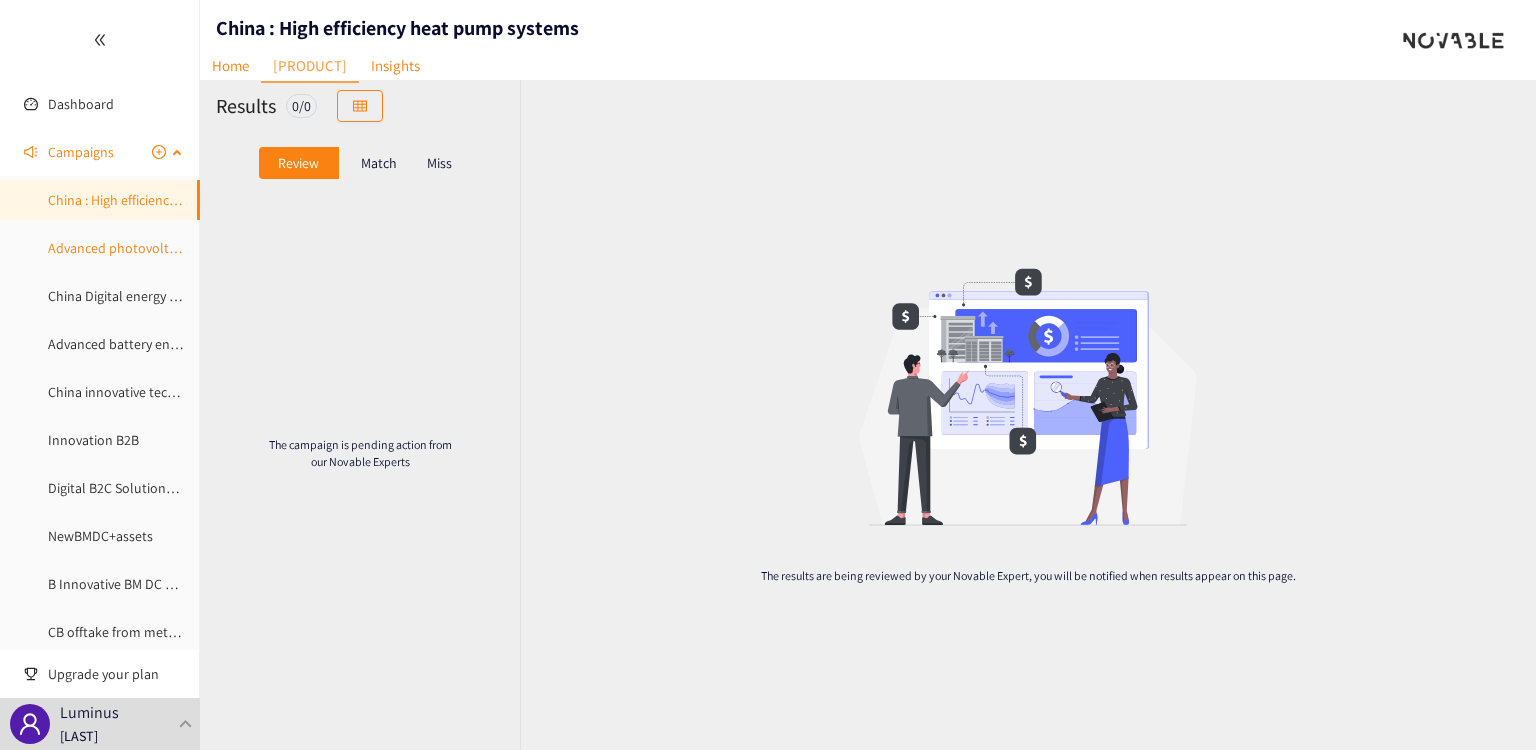 click on "Advanced photovoltaics & solar integration" at bounding box center [176, 248] 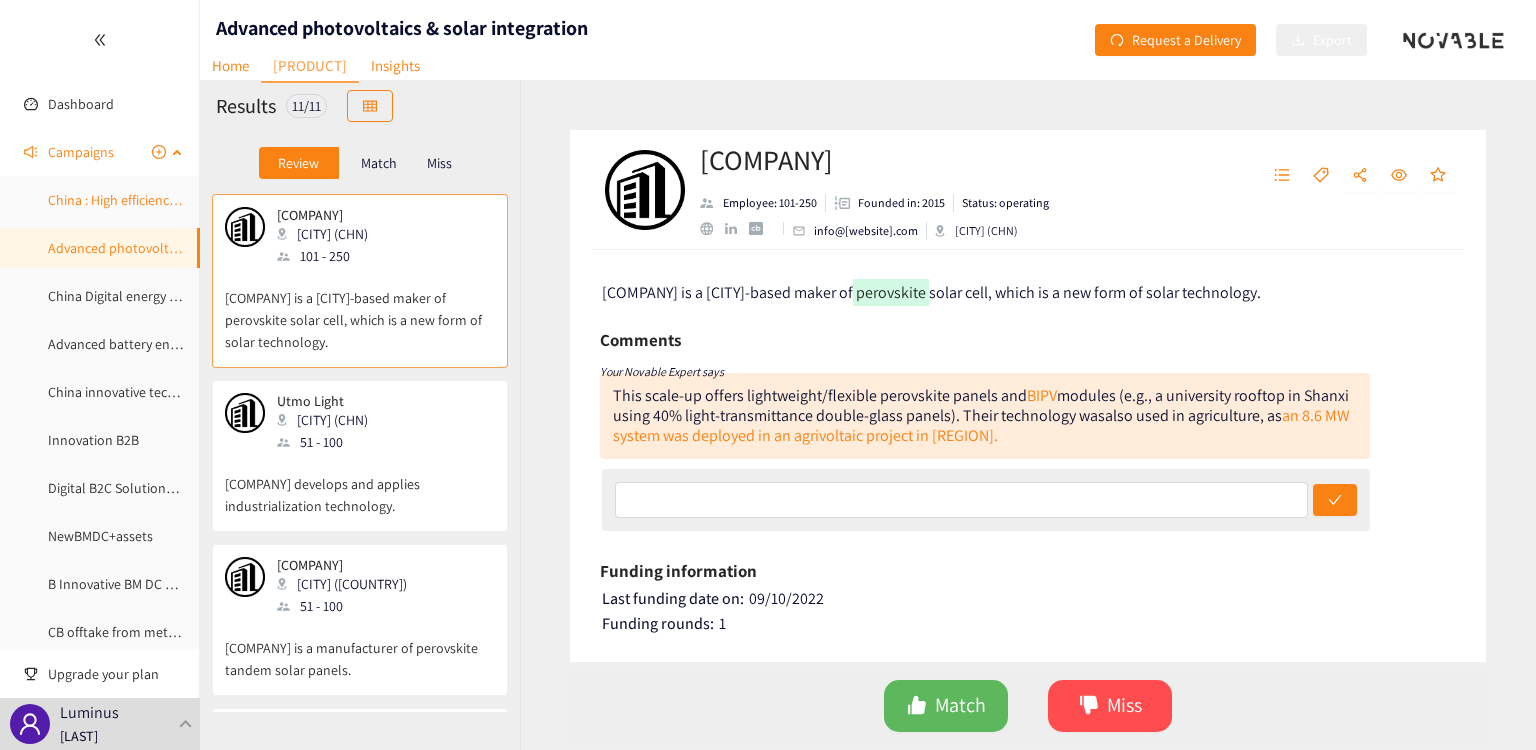 click on "[COUNTRY] : High efficiency heat pump systems" at bounding box center (171, 200) 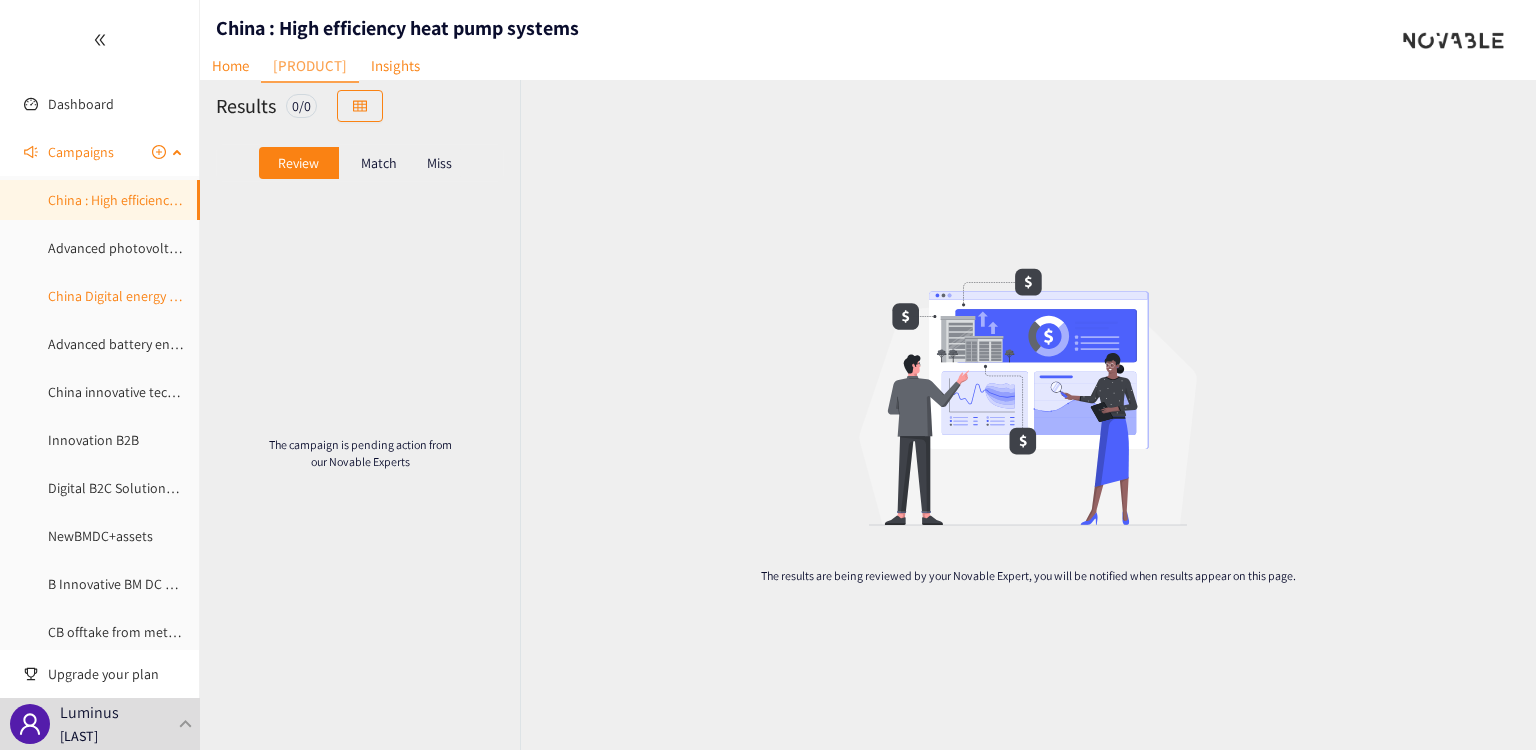 click on "[COUNTRY] Digital energy management & grid services" at bounding box center [191, 296] 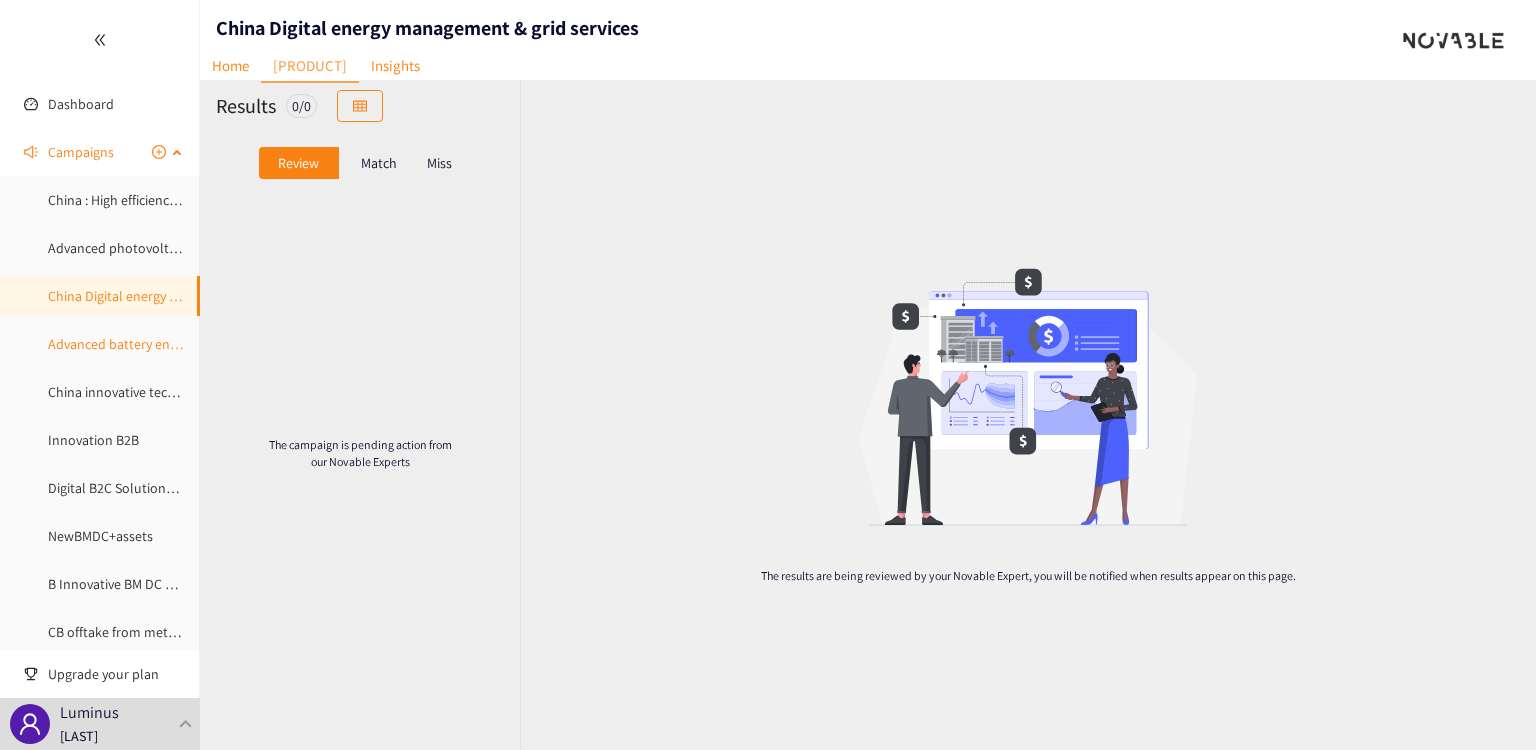 click on "Advanced battery energy storage" at bounding box center [145, 344] 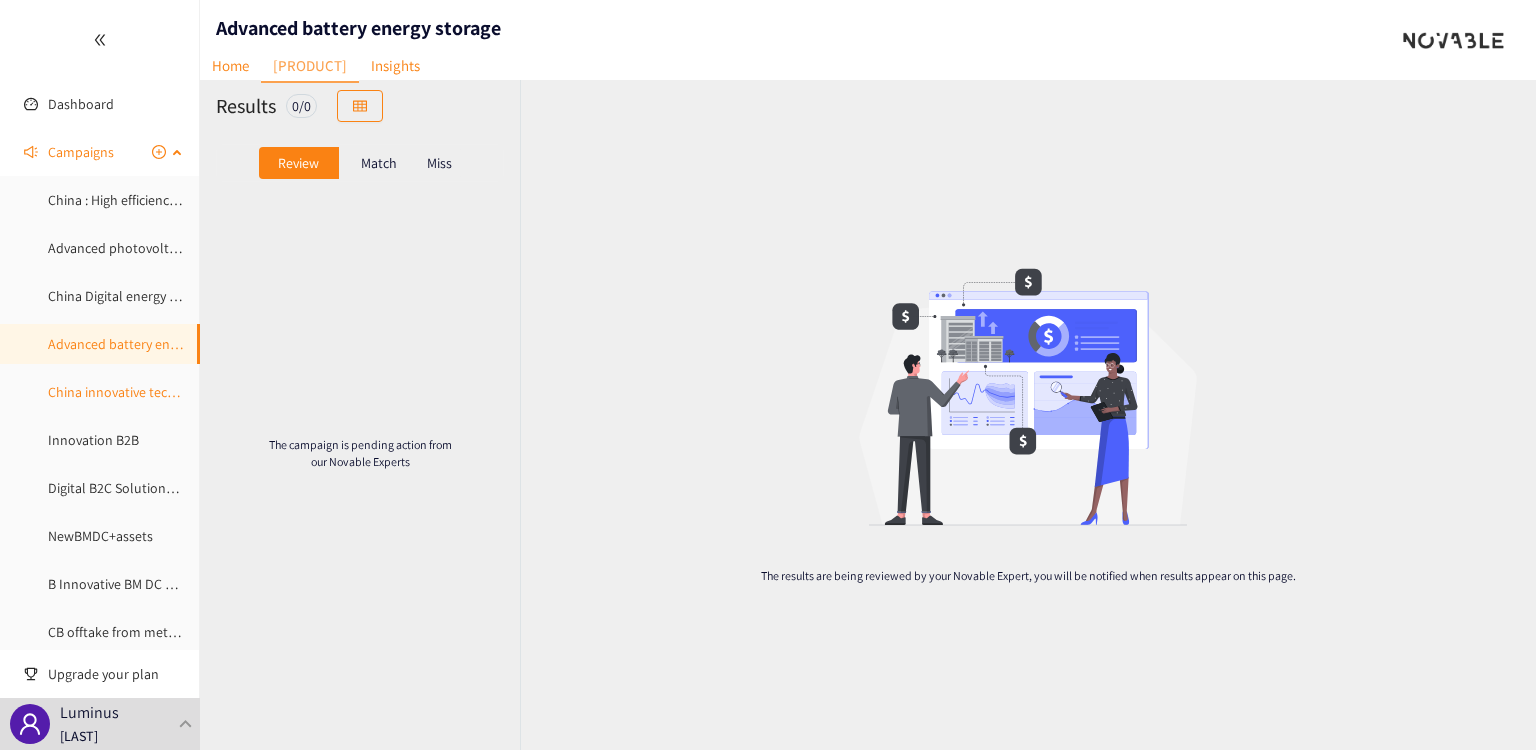 click on "[REGION]innovative technologies" at bounding box center [137, 392] 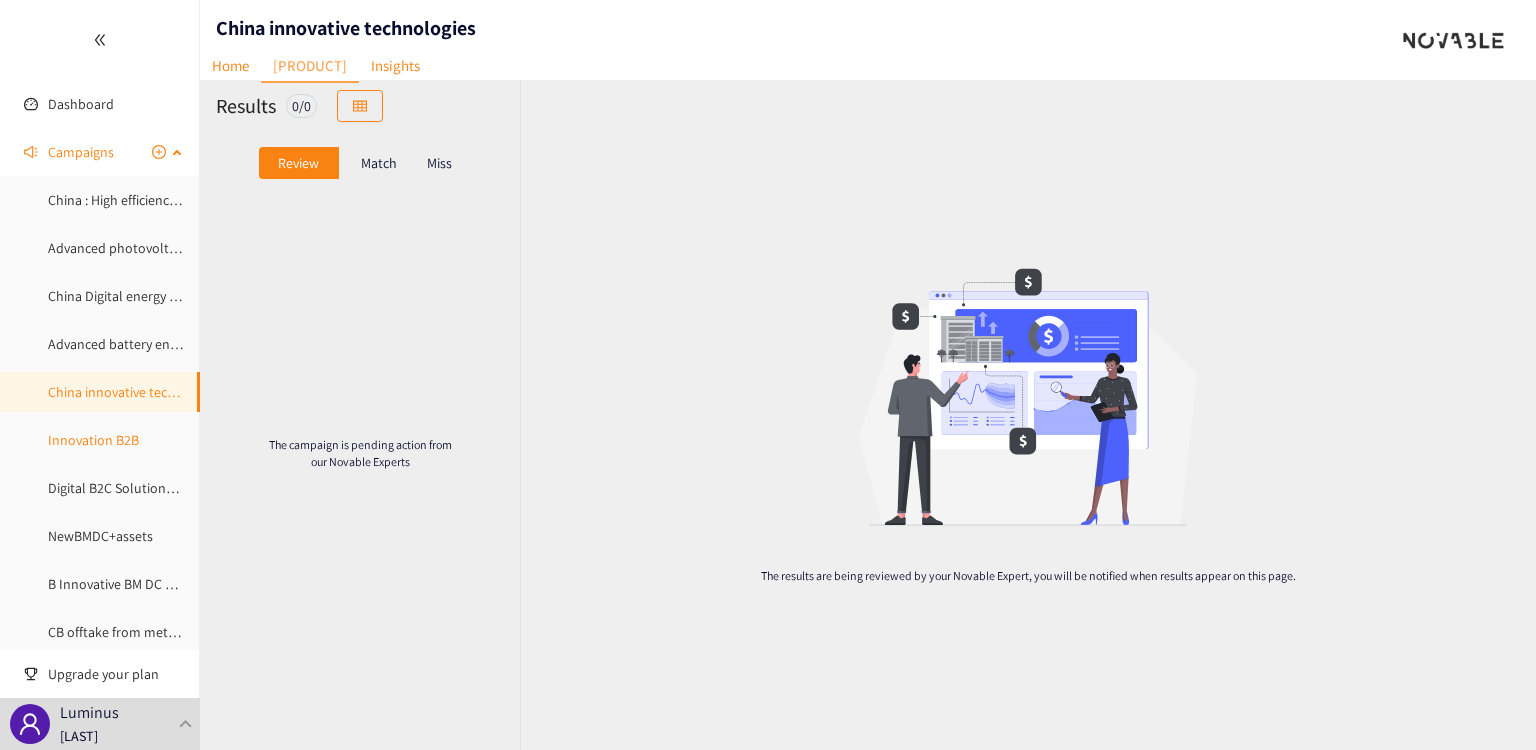 click on "Innovation B2B" at bounding box center [93, 440] 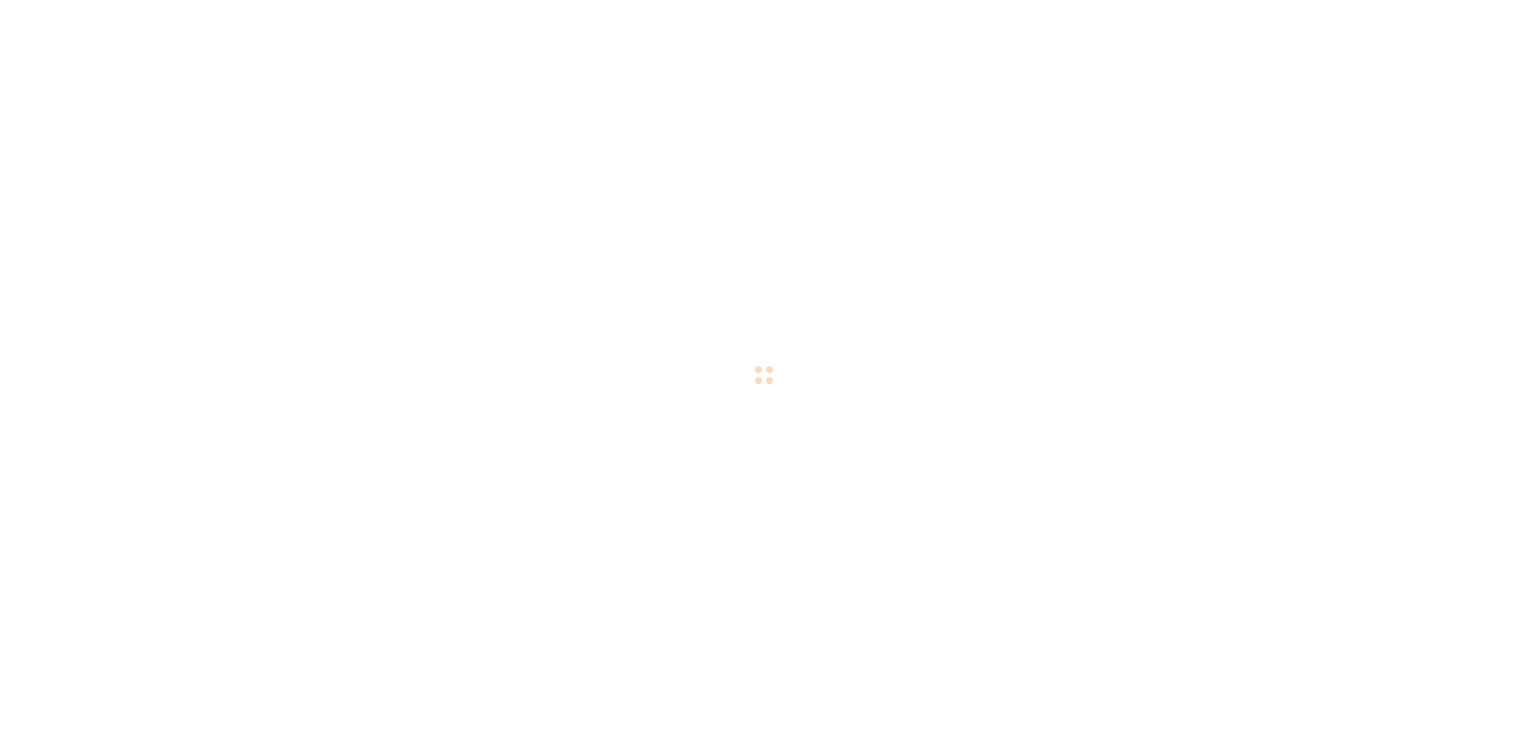 scroll, scrollTop: 0, scrollLeft: 0, axis: both 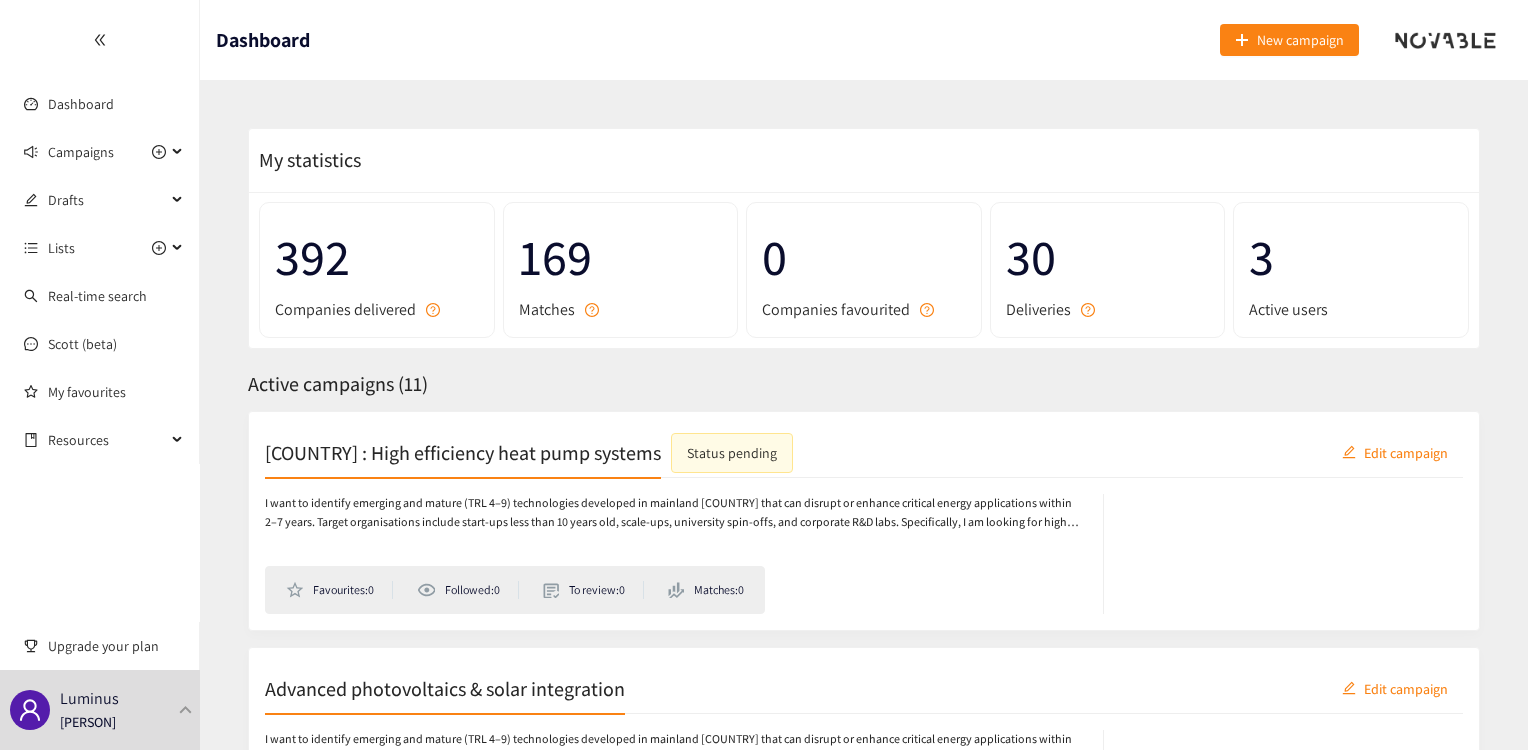 click on "I want to identify emerging and mature (TRL 4–9) technologies developed in mainland [COUNTRY] that can disrupt or enhance critical energy applications within 2–7 years. Target organisations include start-ups less than 10 years old, scale-ups, university spin-offs, and corporate R&D labs. Specifically, I am looking for advanced photovoltaics and solar integration solutions. These should include perovskite-silicon tandem cells with efficiencies ≥33% and 30-year stability, lightweight, bifacial, agrivoltaic and building-integrated photovoltaic (BIPV) modules, as well as solar-heat-pump hybrid or PV-thermal (PVT) solutions for space and water heating.
The search should focus on technologies developed in mainland [COUNTRY], prioritizing innovation hubs including [STATE], [STATE], [STATE], [STATE], [STATE], and [STATE]." at bounding box center (674, 749) 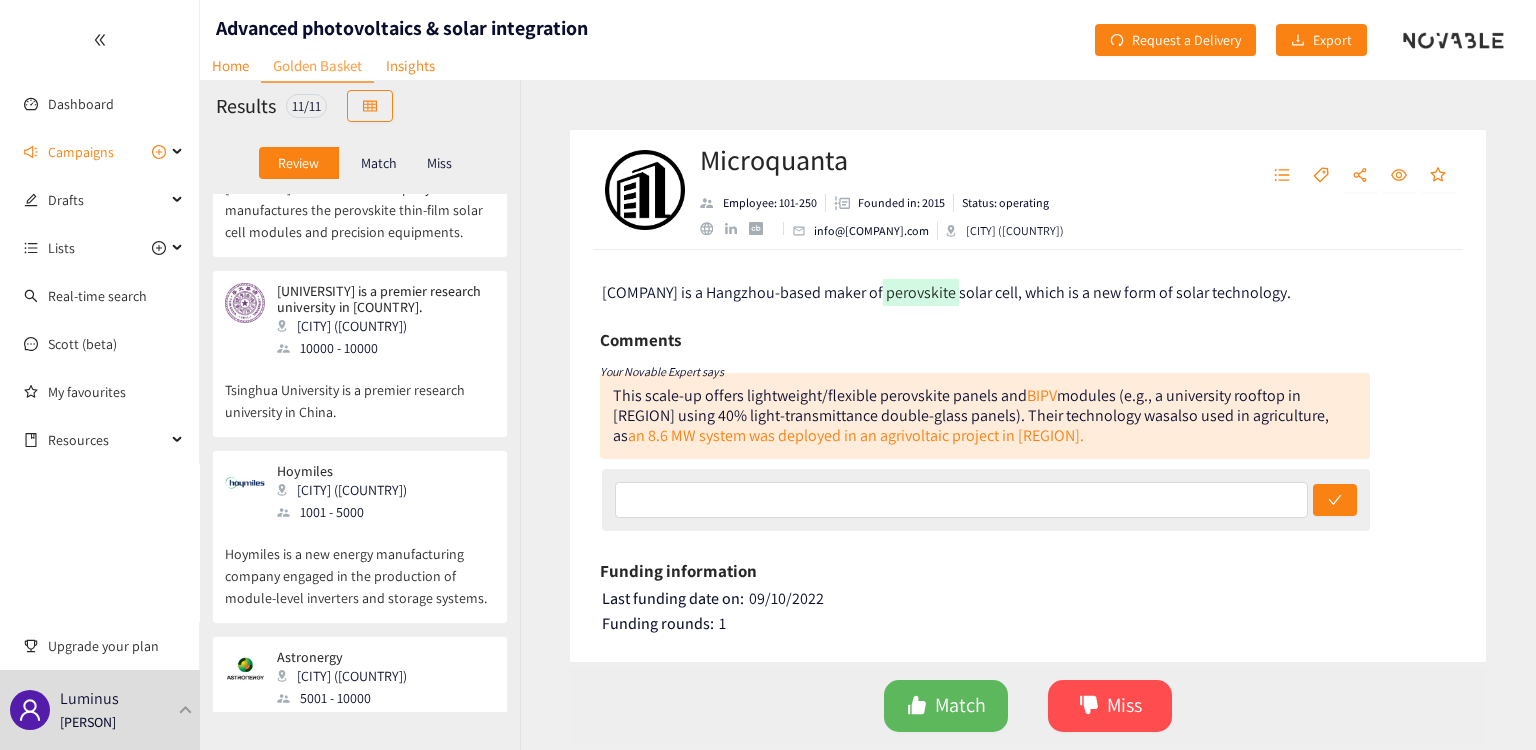 scroll, scrollTop: 1369, scrollLeft: 0, axis: vertical 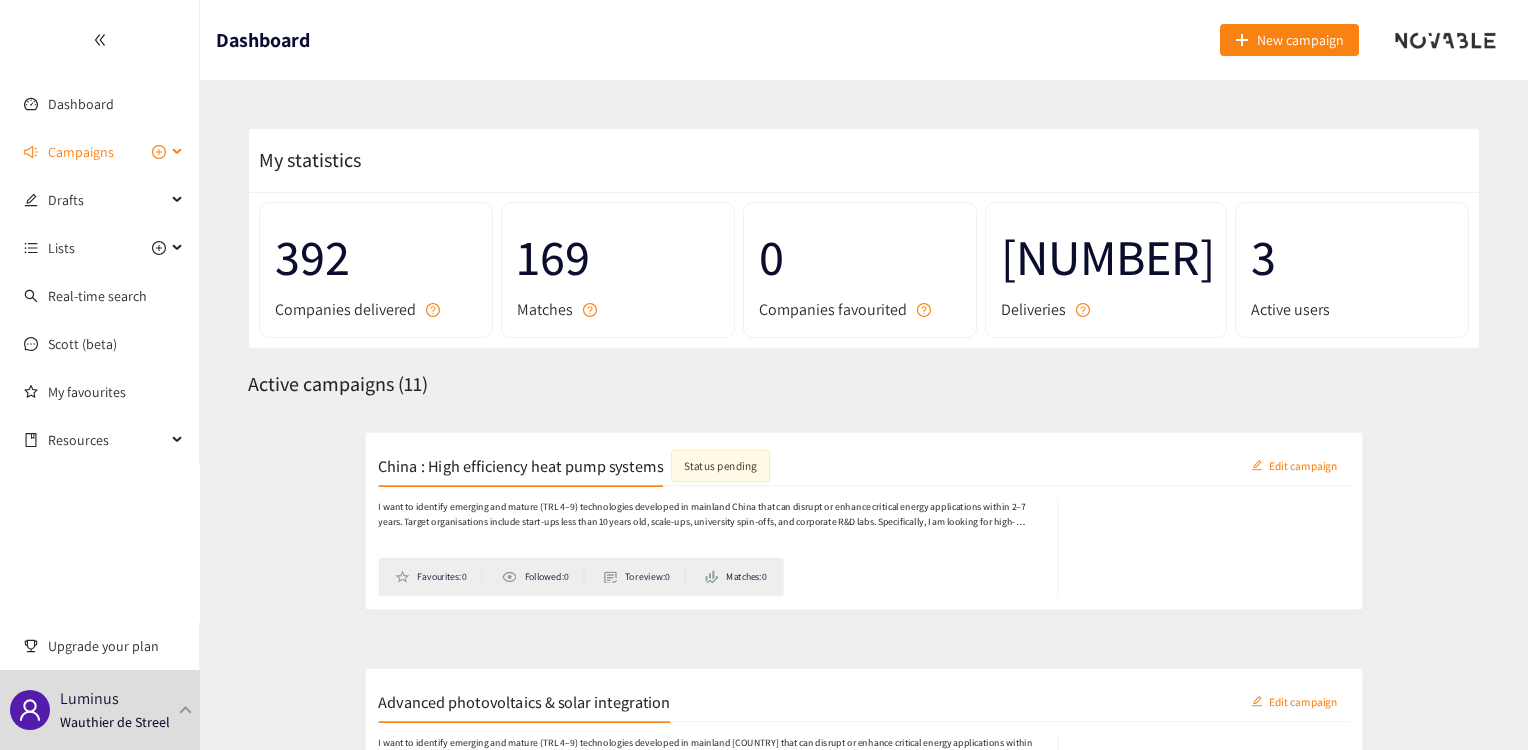 click on "Campaigns" at bounding box center [107, 152] 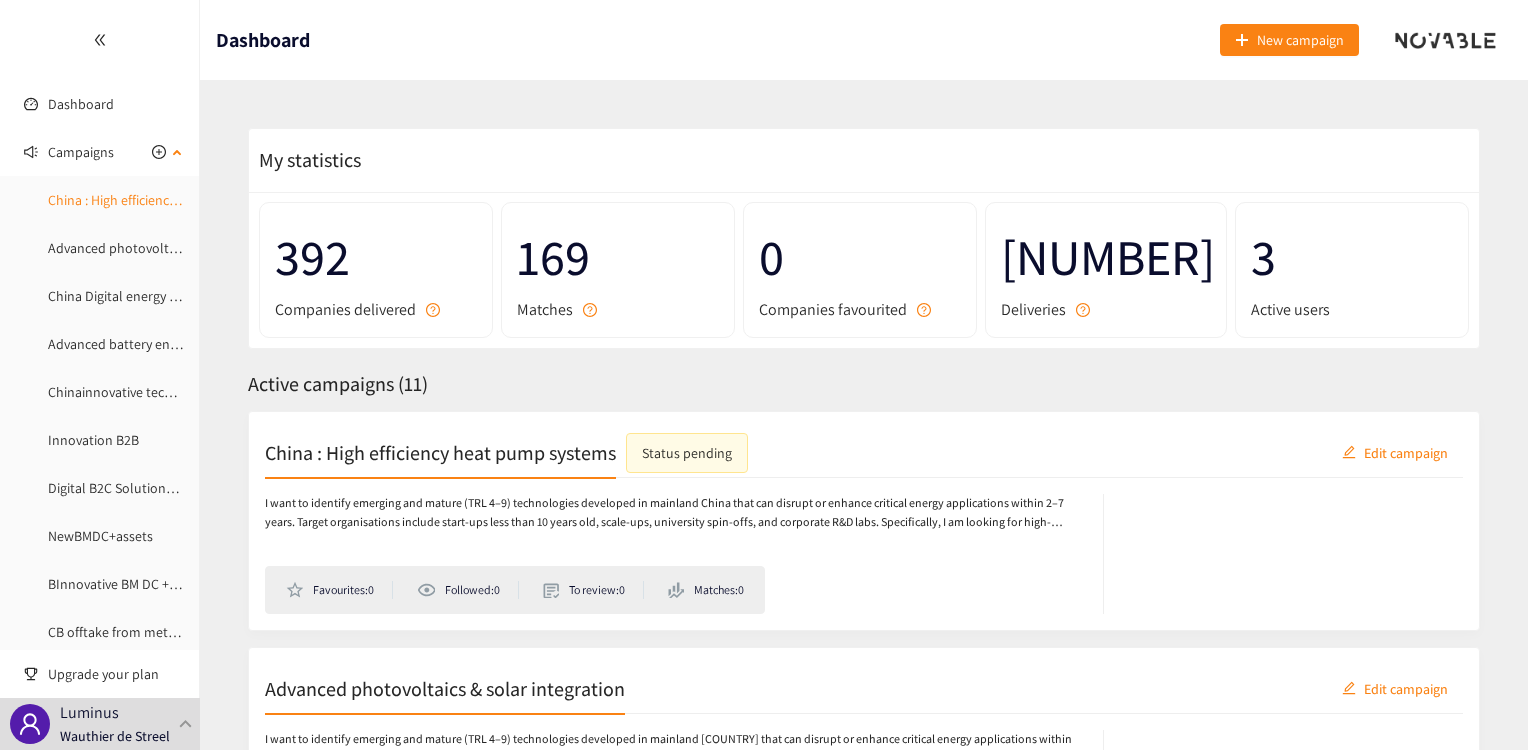 click on "[COUNTRY] : High efficiency heat pump systems" at bounding box center (171, 200) 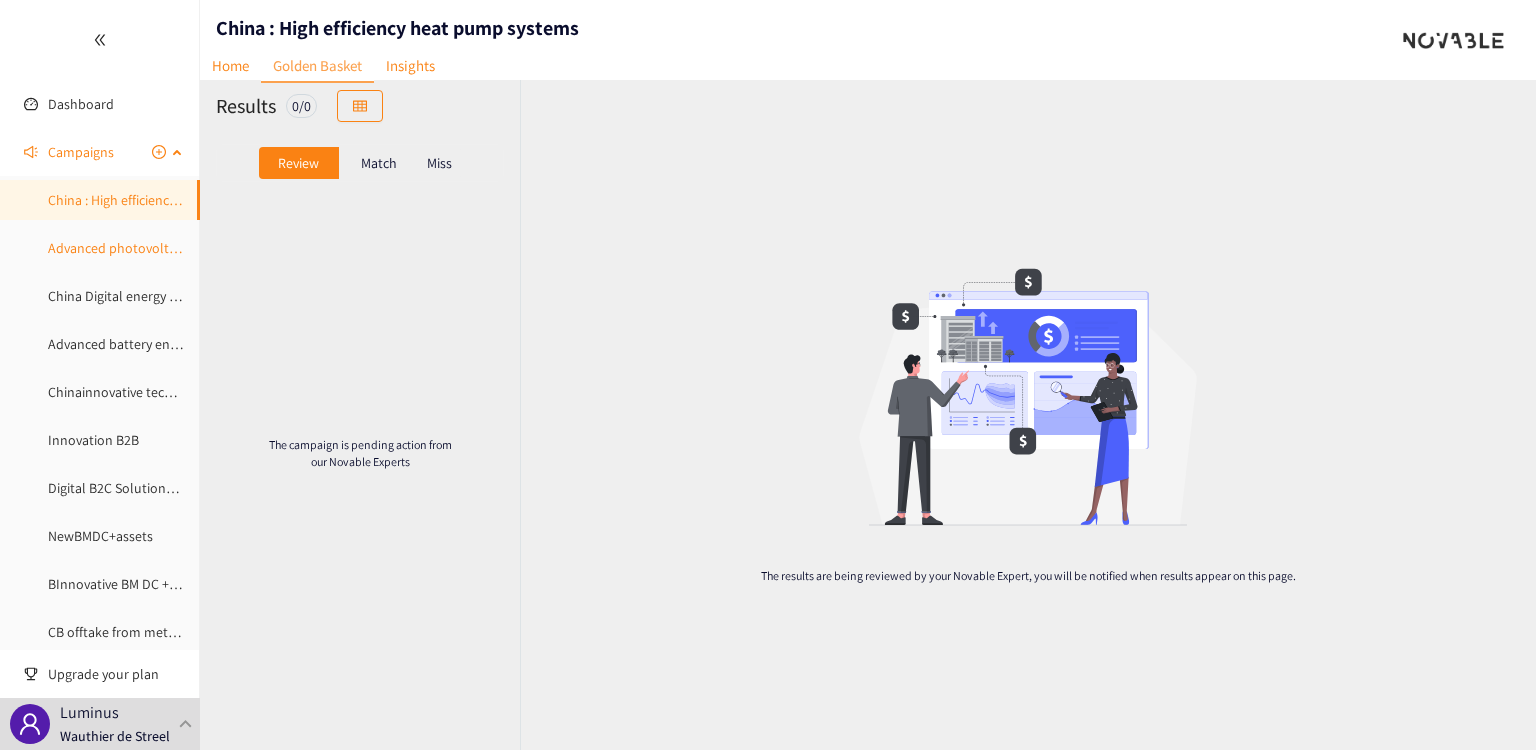 click on "Advanced photovoltaics & solar integration" at bounding box center (176, 248) 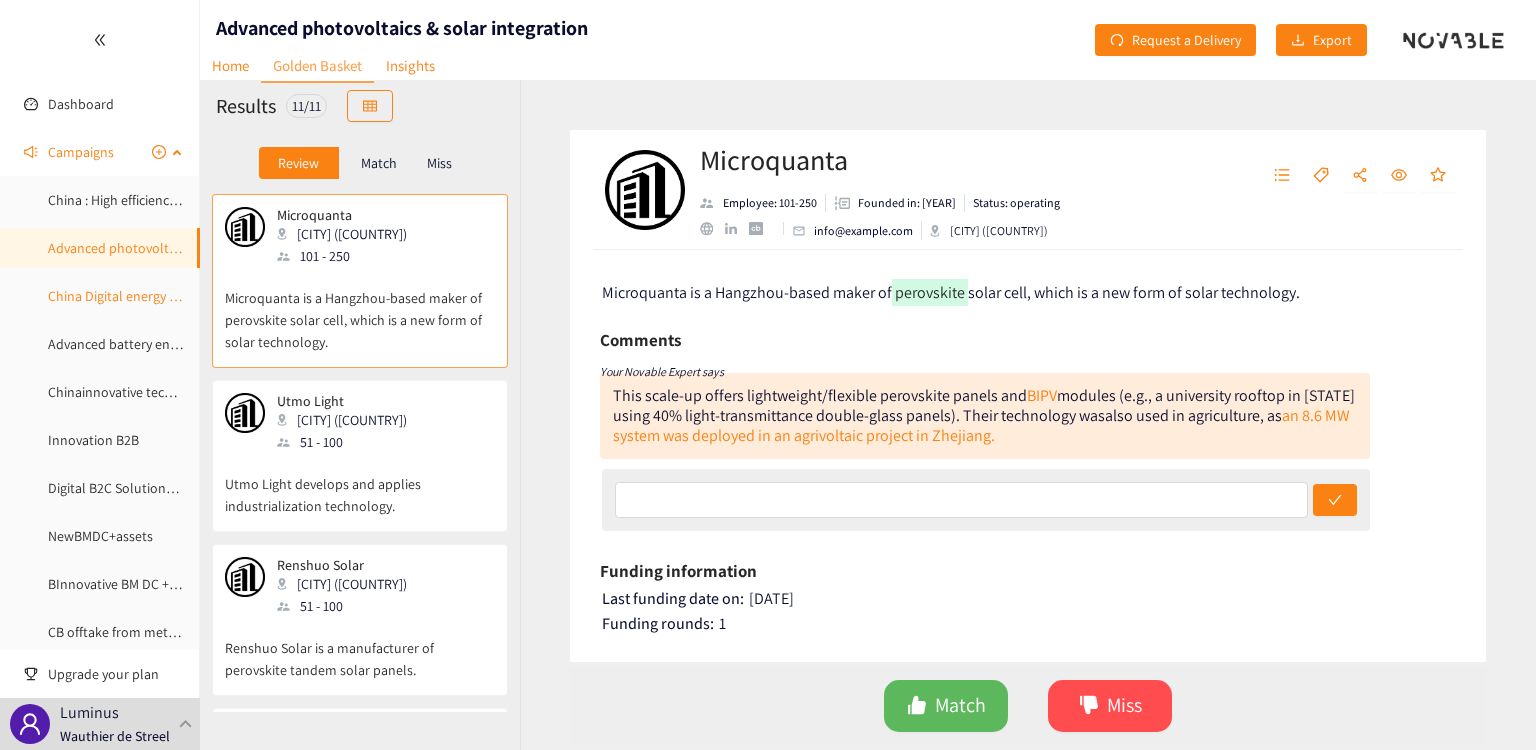 click on "[COUNTRY] Digital energy management & grid services" at bounding box center [191, 296] 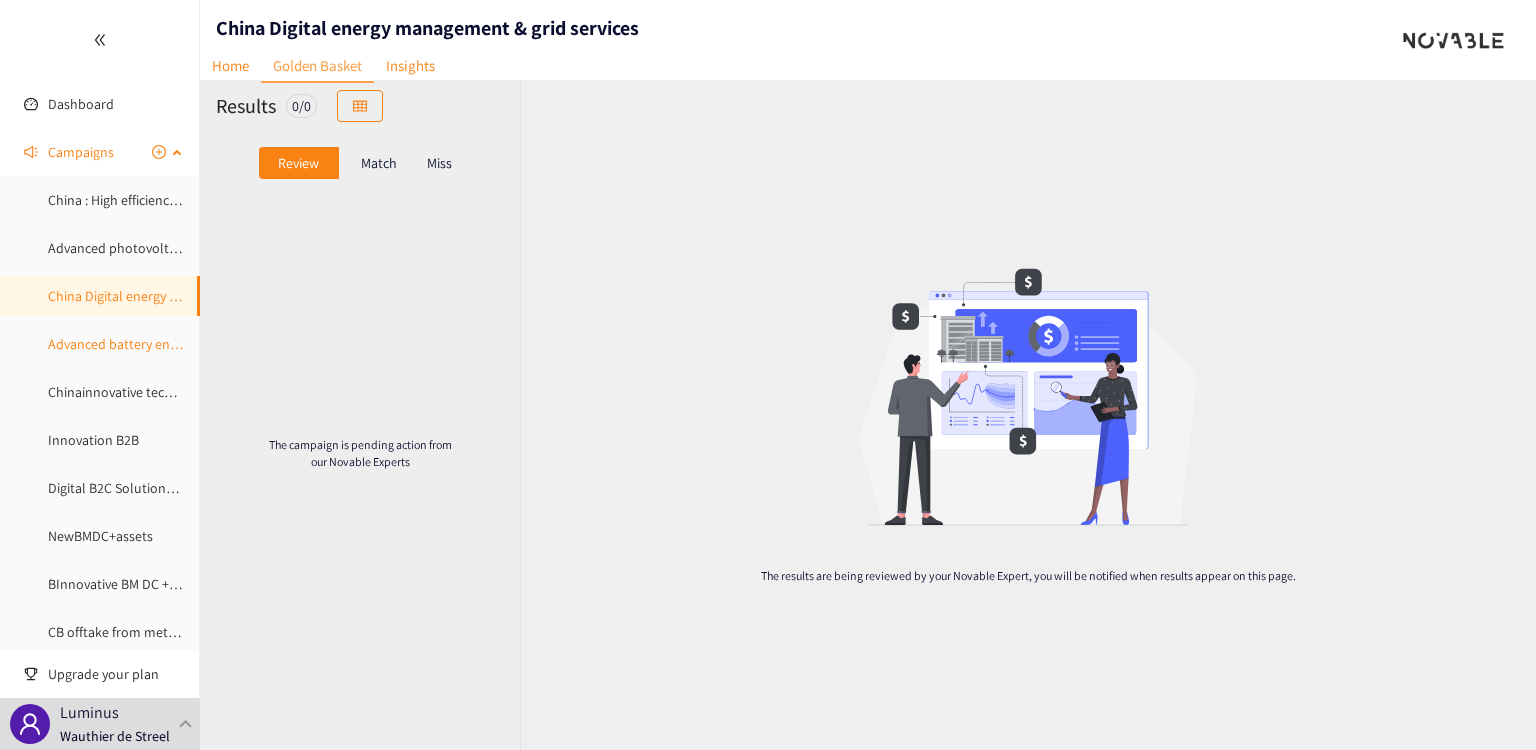 click on "Advanced battery energy storage" at bounding box center (145, 344) 